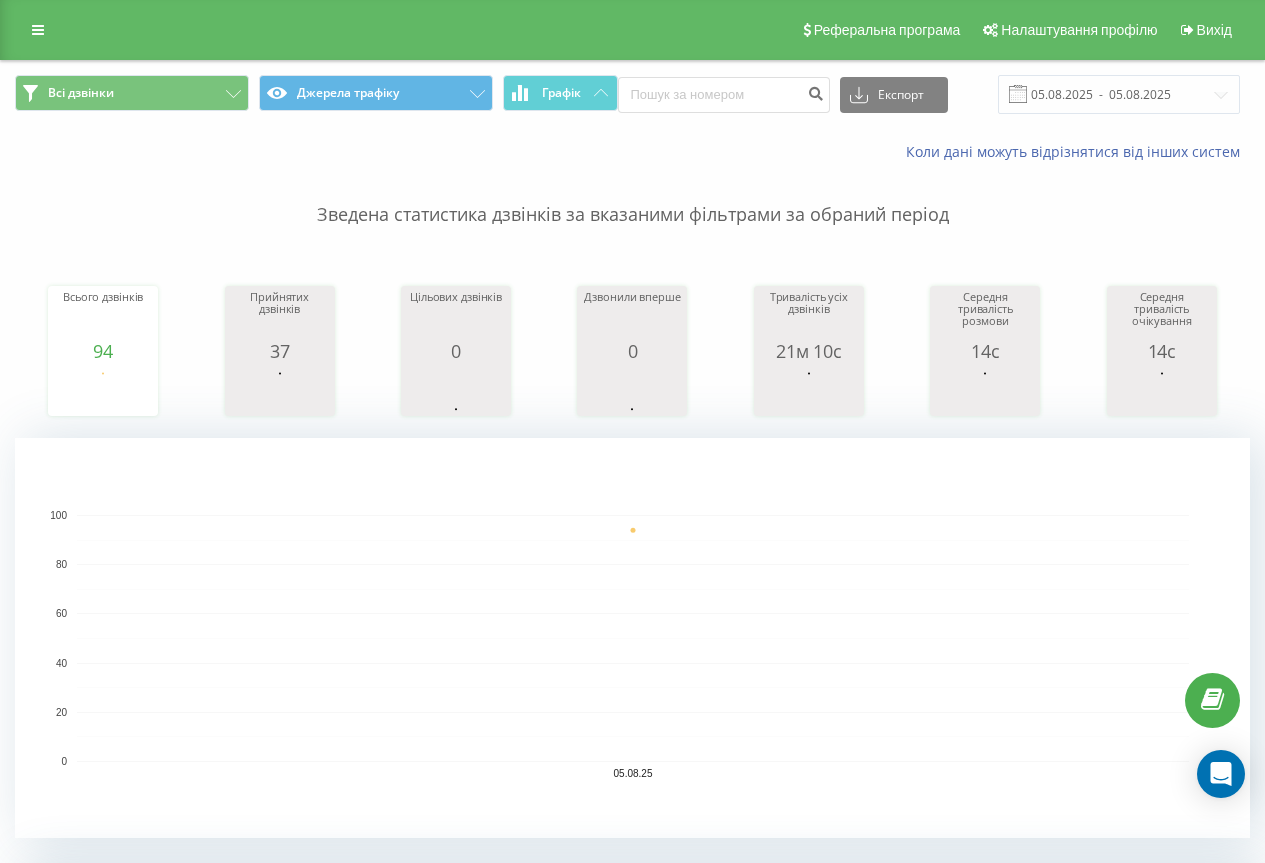 scroll, scrollTop: 0, scrollLeft: 0, axis: both 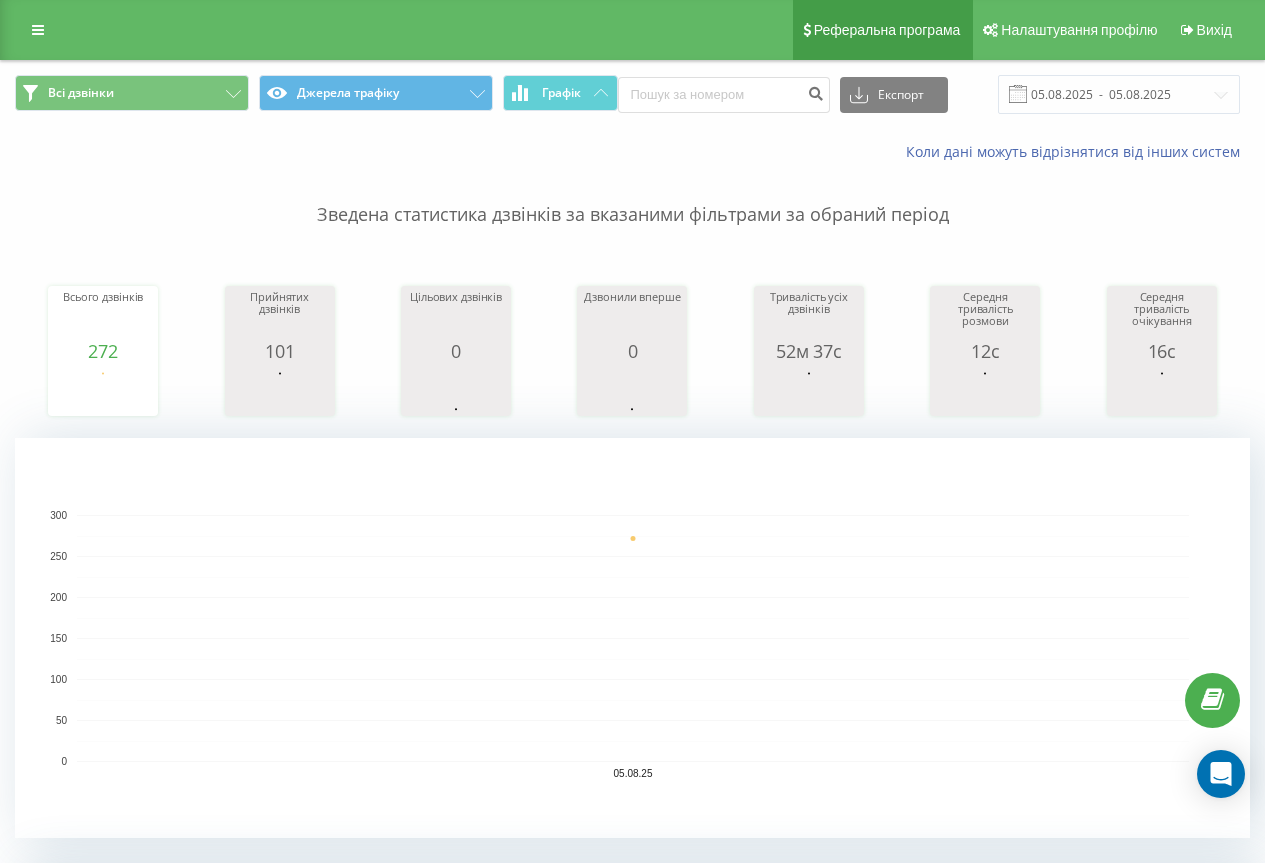 click on "Реферальна програма" at bounding box center [887, 30] 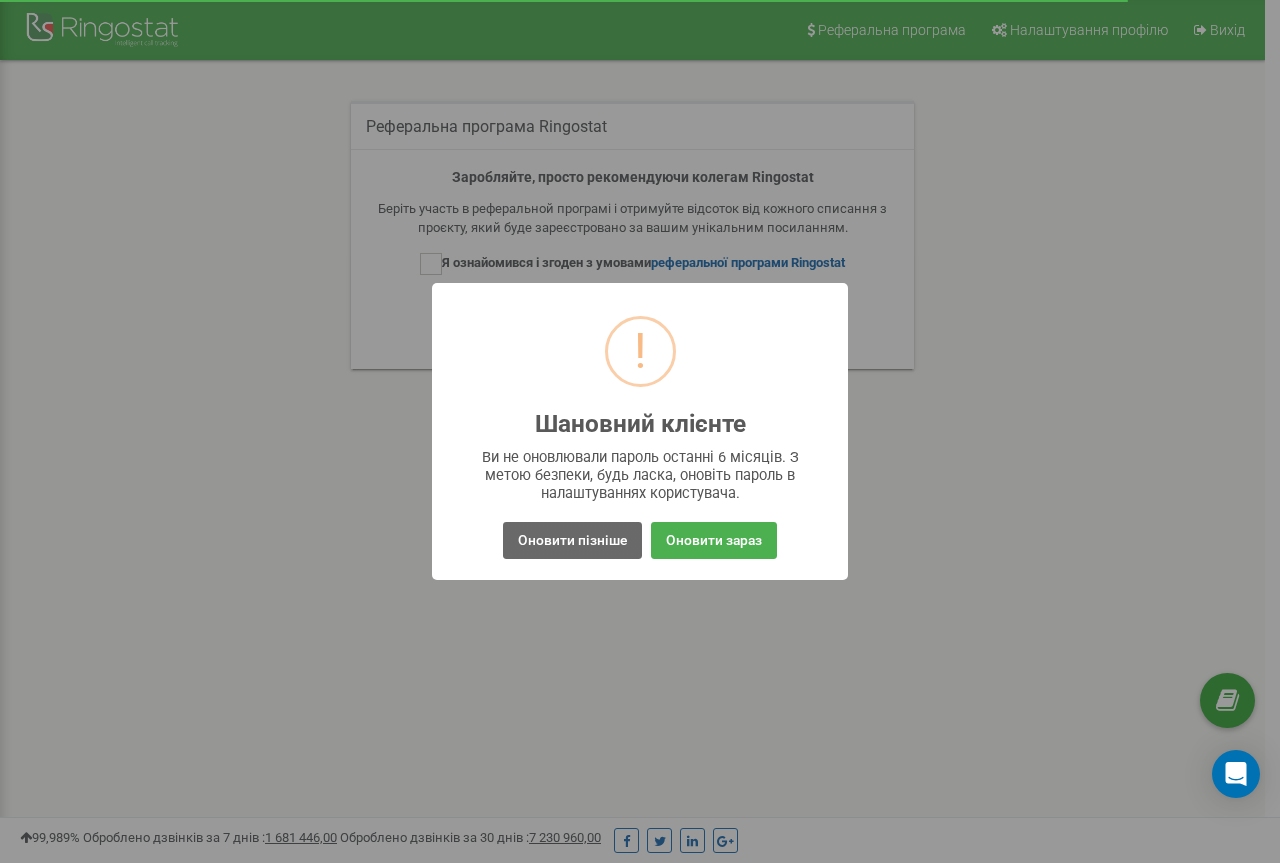 scroll, scrollTop: 0, scrollLeft: 0, axis: both 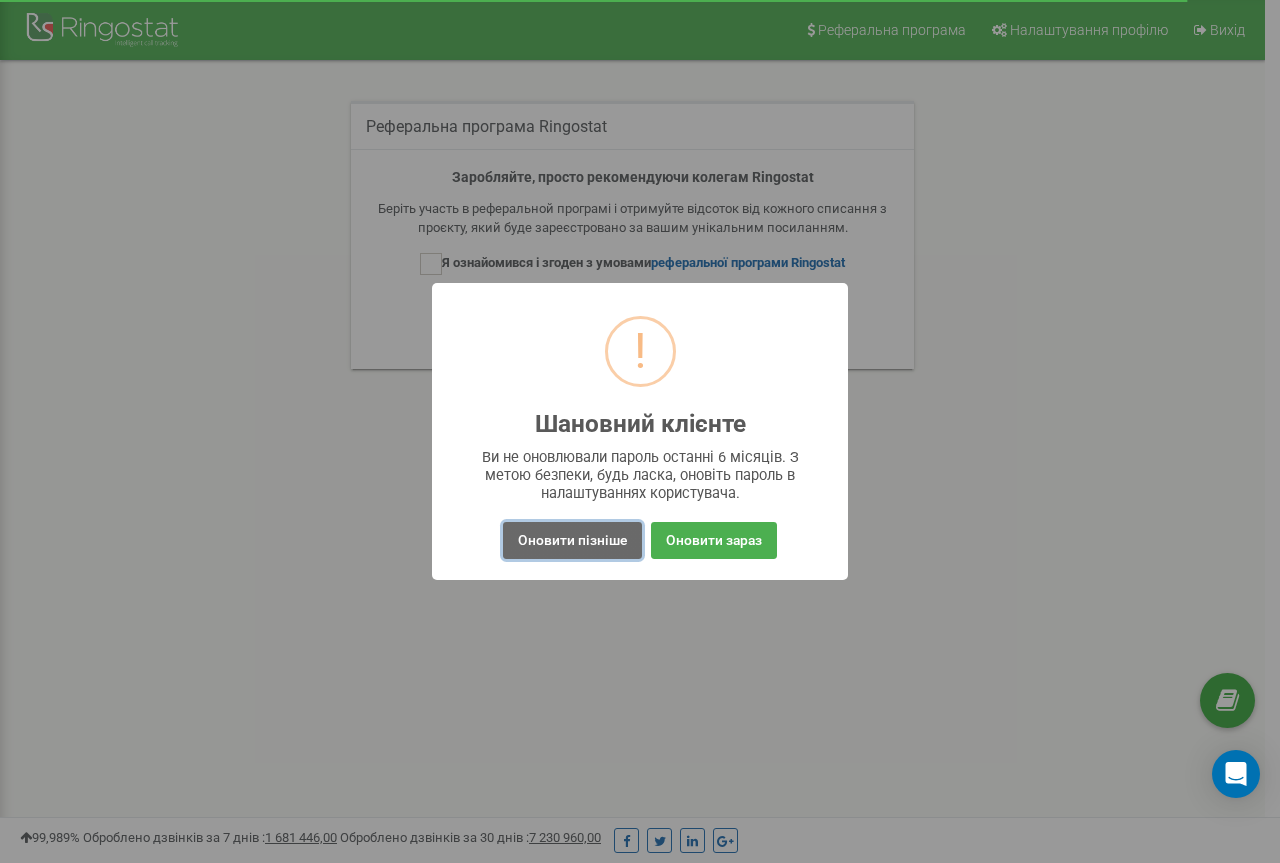 click on "Оновити пізніше" at bounding box center [572, 540] 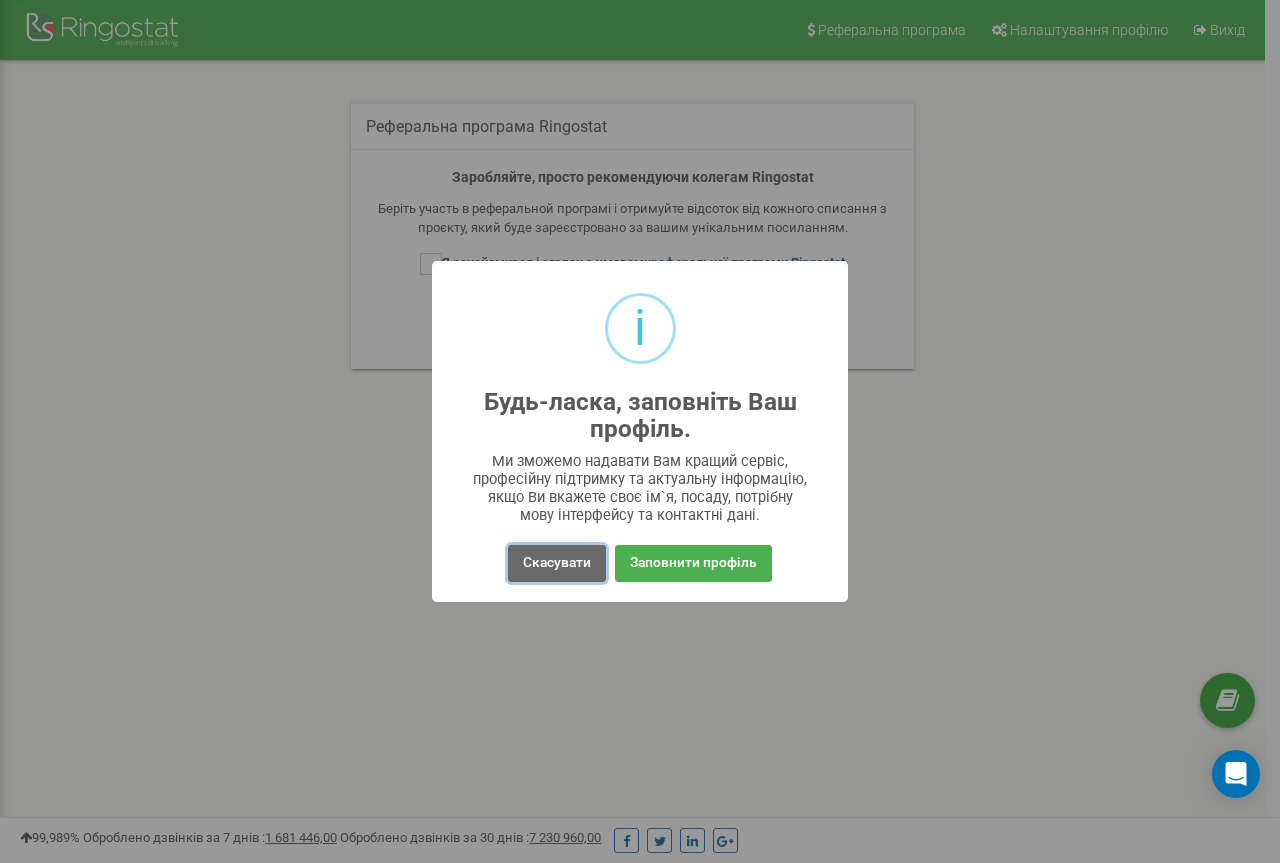 click on "Скасувати" at bounding box center (557, 563) 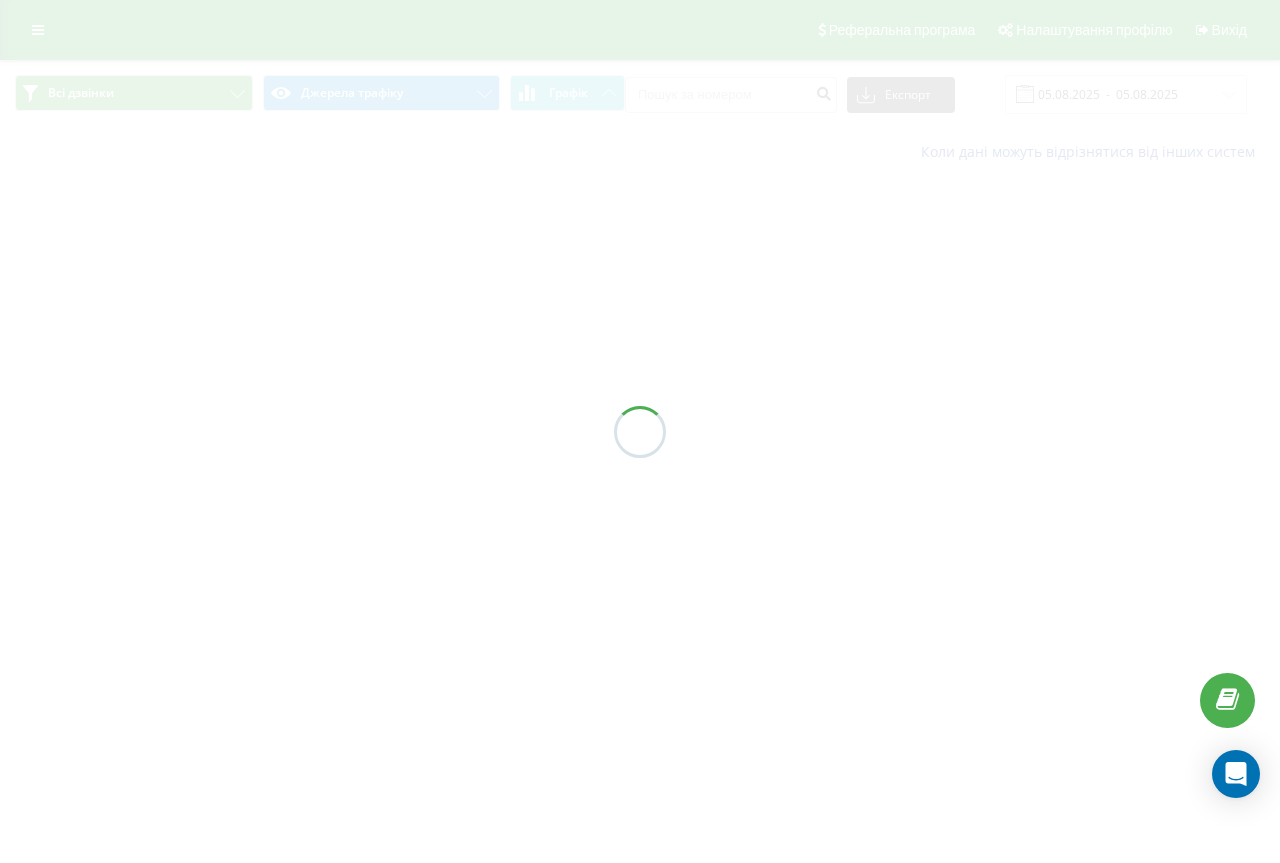 scroll, scrollTop: 0, scrollLeft: 0, axis: both 